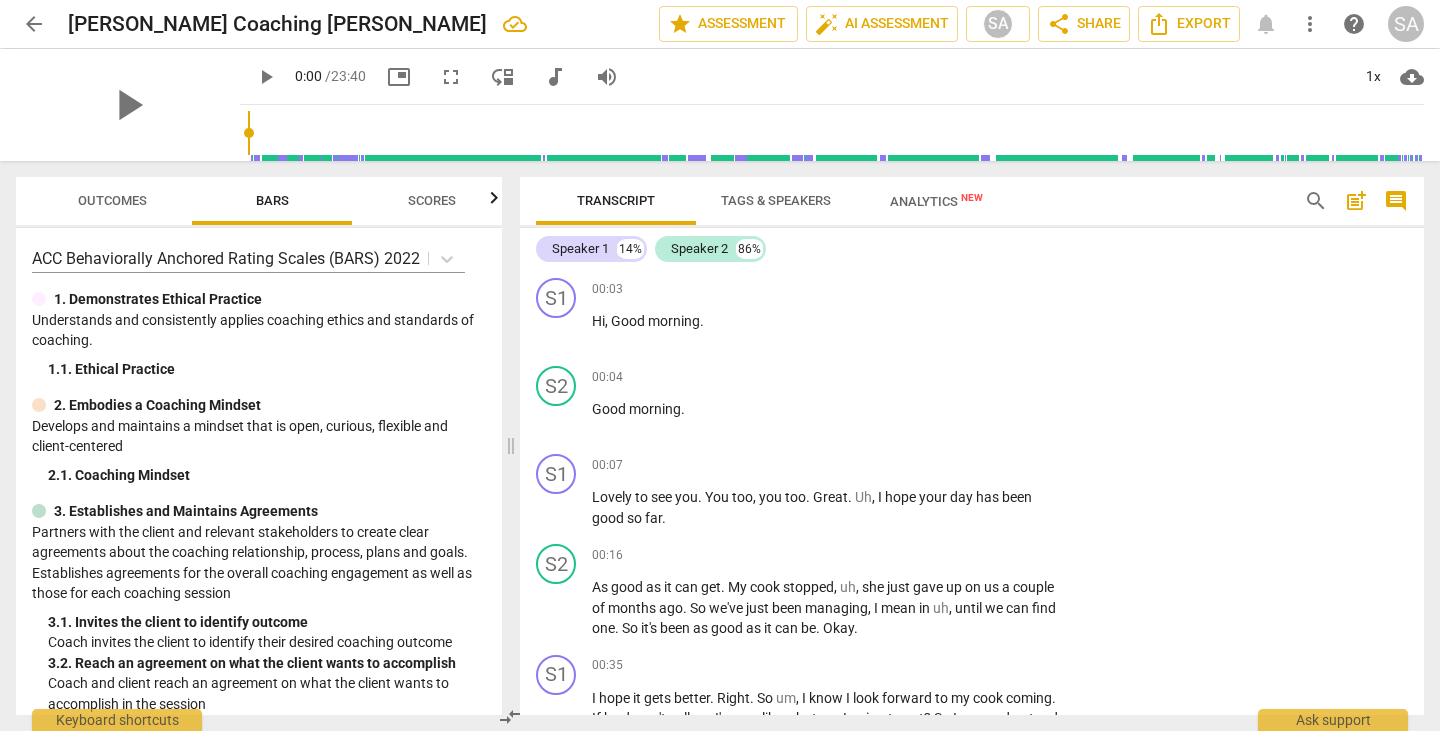 scroll, scrollTop: 0, scrollLeft: 0, axis: both 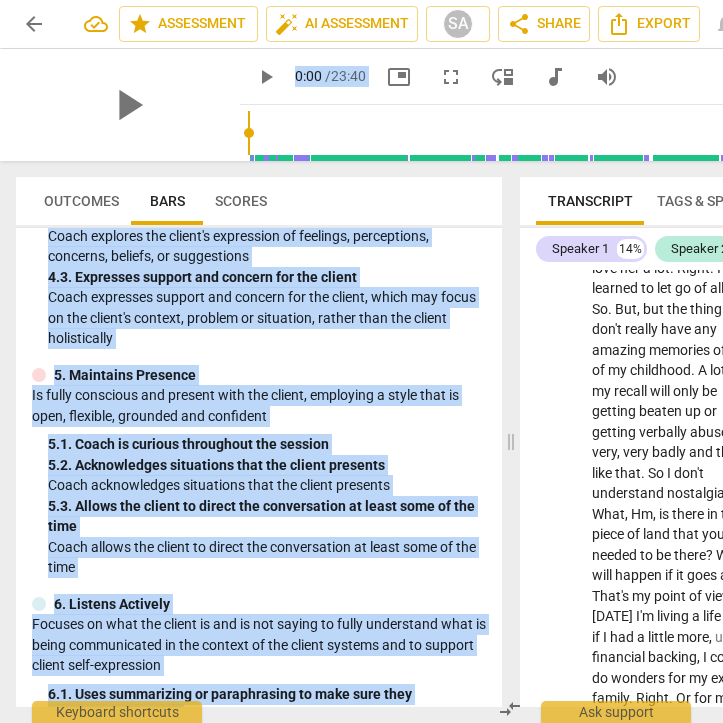 drag, startPoint x: 401, startPoint y: 721, endPoint x: 657, endPoint y: 723, distance: 256.0078 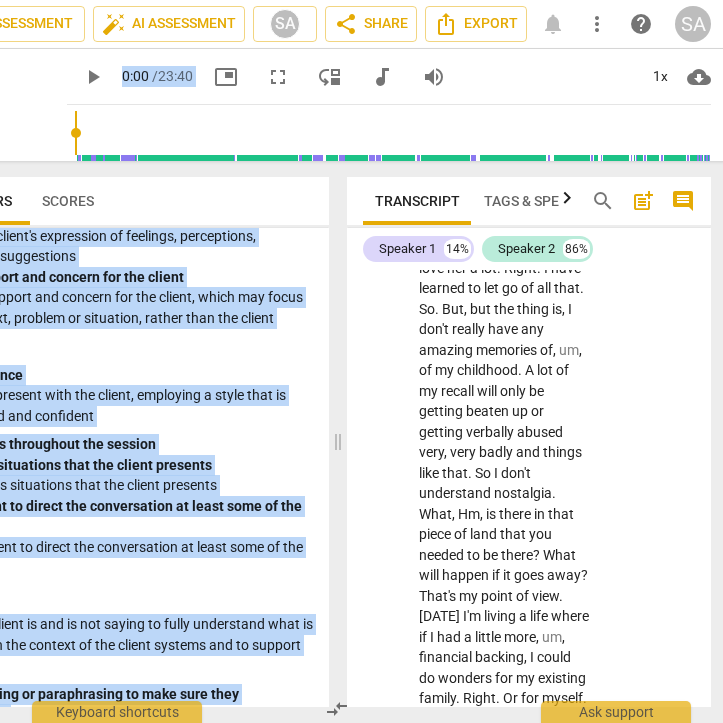 scroll, scrollTop: 0, scrollLeft: 177, axis: horizontal 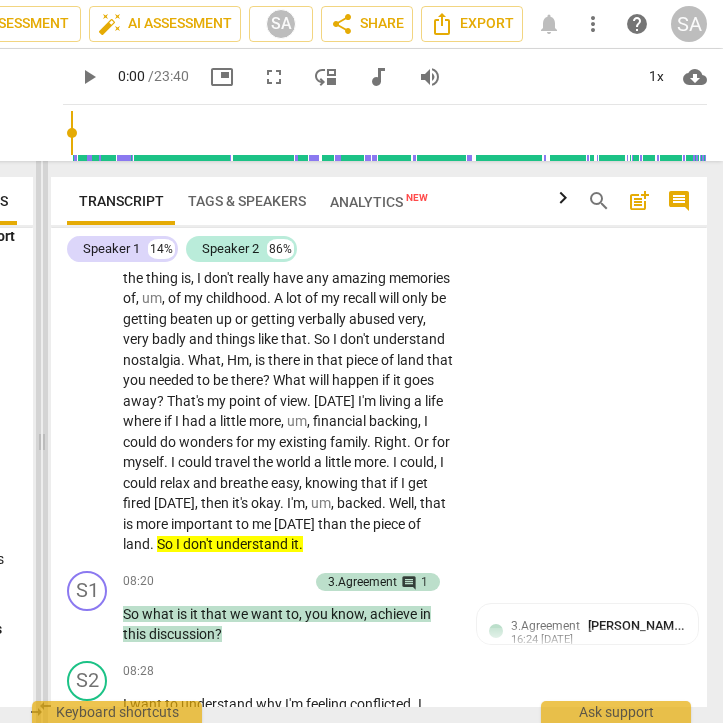drag, startPoint x: 337, startPoint y: 443, endPoint x: 42, endPoint y: 454, distance: 295.20502 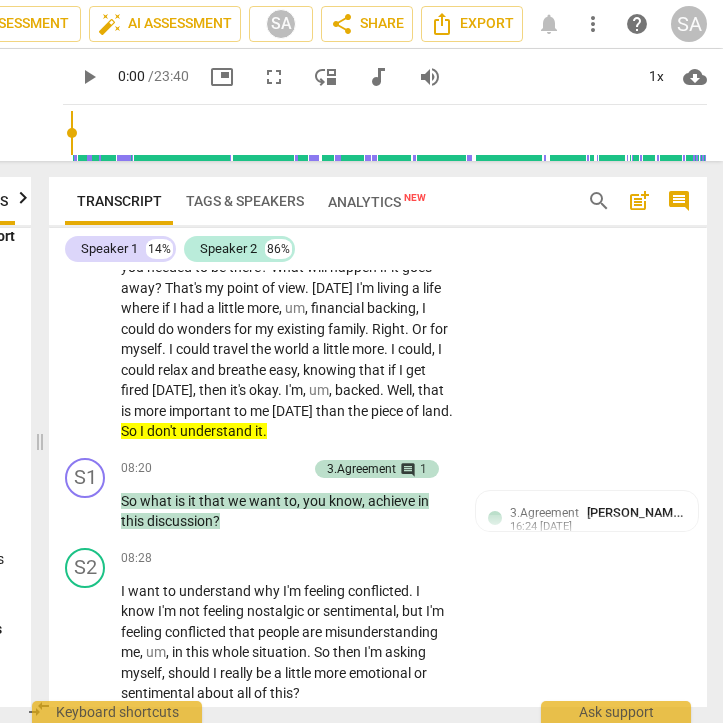 scroll, scrollTop: 3662, scrollLeft: 0, axis: vertical 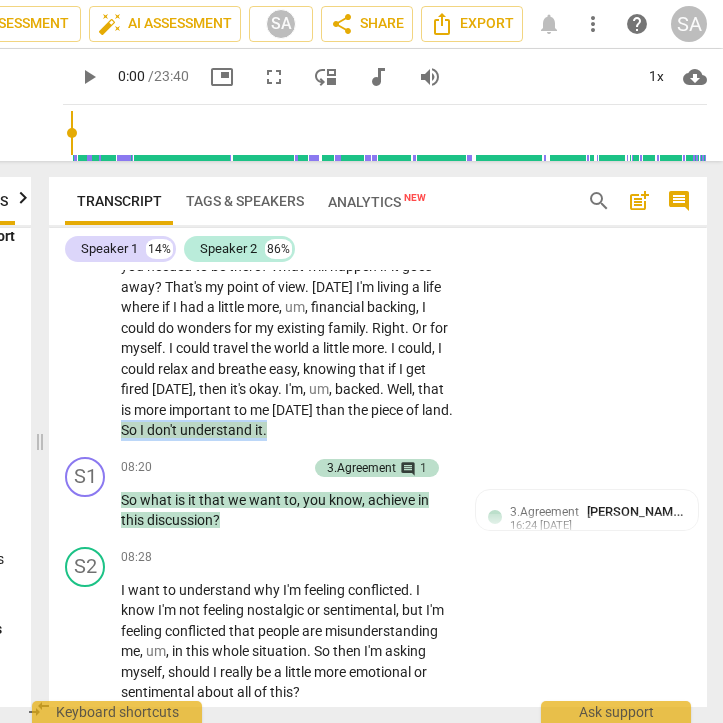 drag, startPoint x: 301, startPoint y: 466, endPoint x: 459, endPoint y: 468, distance: 158.01266 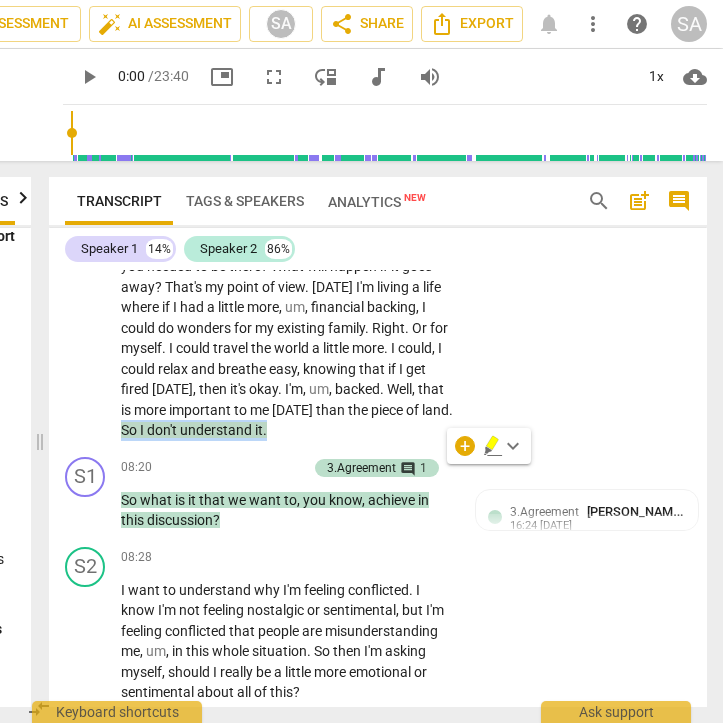 copy on "So   I   don't   understand   it ." 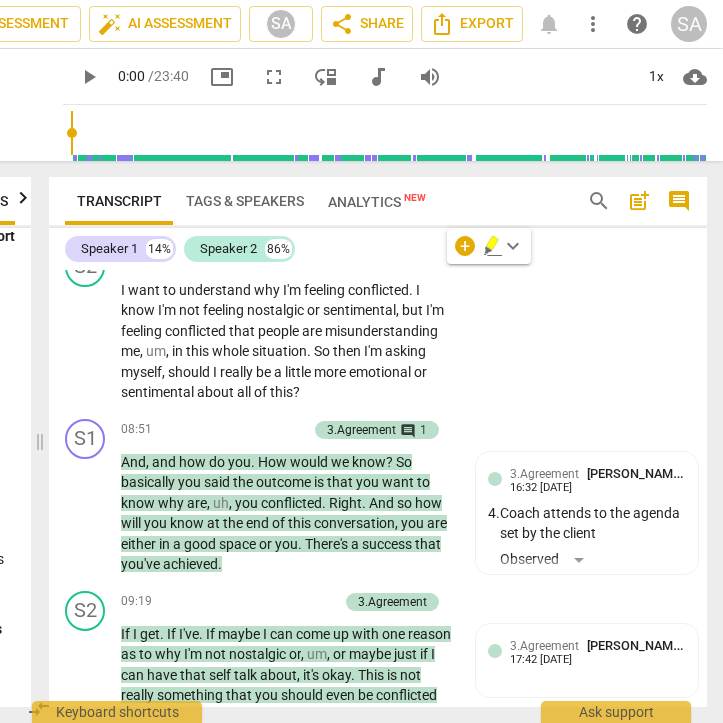scroll, scrollTop: 3862, scrollLeft: 0, axis: vertical 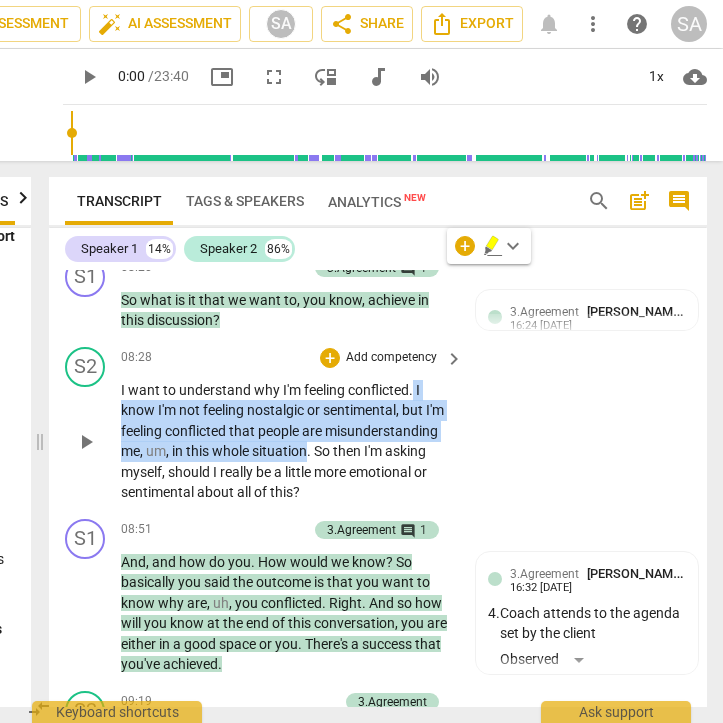drag, startPoint x: 397, startPoint y: 447, endPoint x: 308, endPoint y: 491, distance: 99.282425 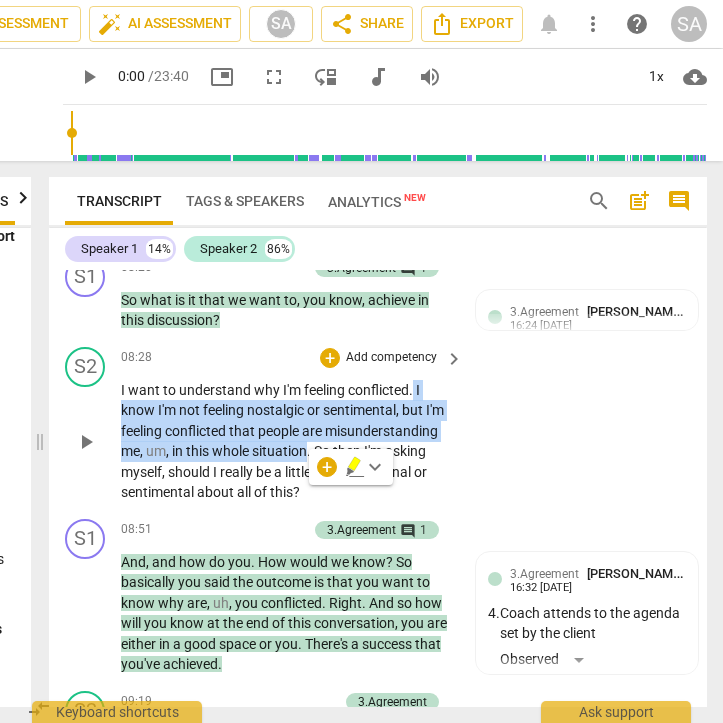 copy on "I   know   I'm   not   feeling   nostalgic   or   sentimental ,   but   I'm   feeling   conflicted   that   people   are   misunderstanding   me ,   um ,   in   this   whole   situation" 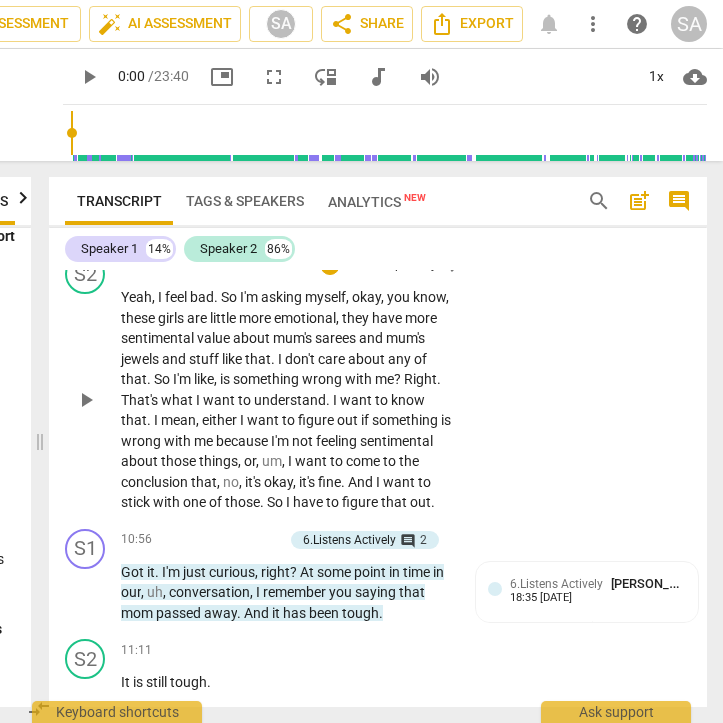 scroll, scrollTop: 4681, scrollLeft: 0, axis: vertical 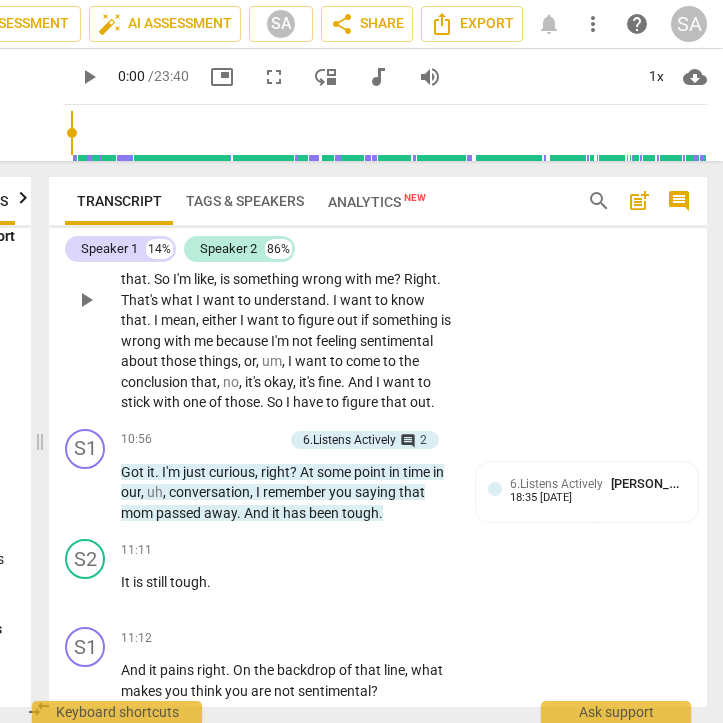 click on "," at bounding box center [285, 361] 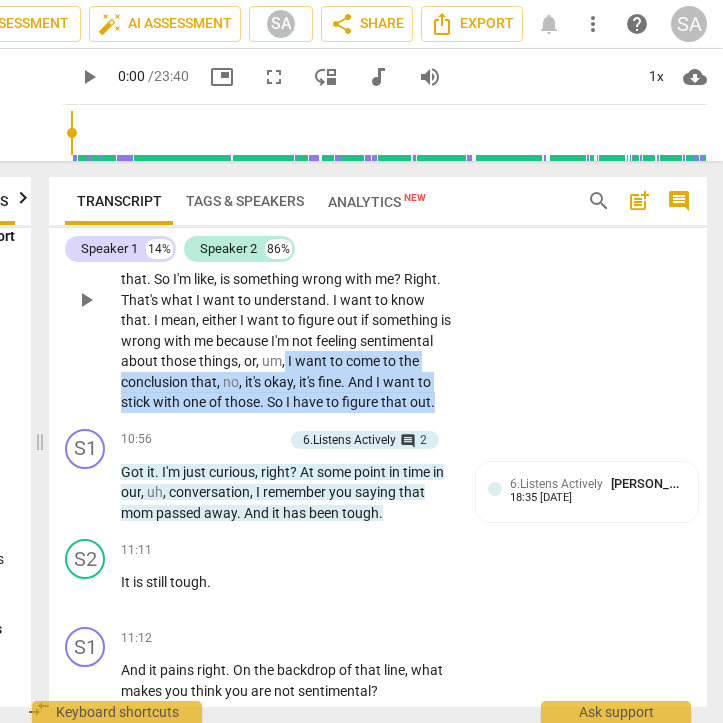drag, startPoint x: 361, startPoint y: 397, endPoint x: 217, endPoint y: 463, distance: 158.40454 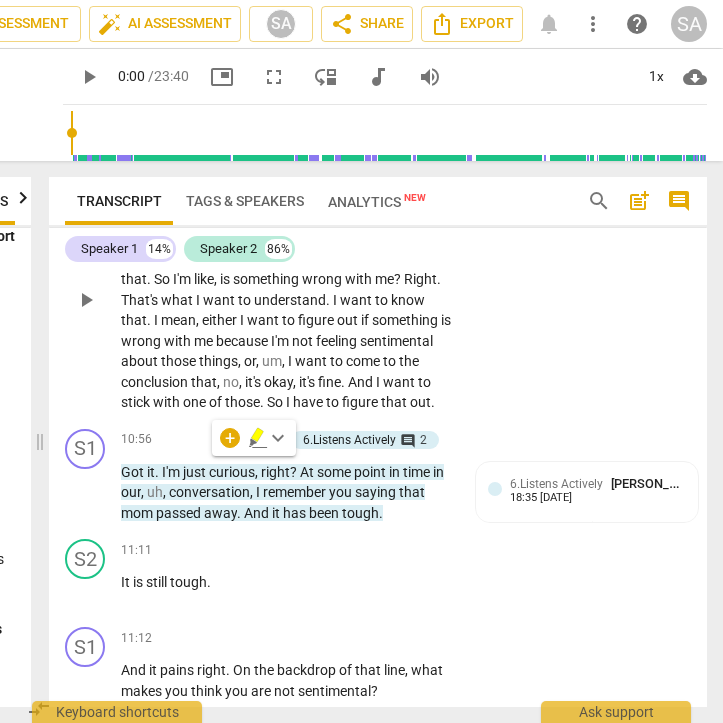 click on "S2 play_arrow pause 10:02 + Add competency keyboard_arrow_right Yeah ,   I   feel   bad .   So   I'm   asking   myself ,   okay ,   you   know ,   these   girls   are   little   more   emotional ,   they   have   more   sentimental   value   about   mum's   sarees   and   mum's   jewels   and   stuff   like   that .   I   don't   care   about   any   of   that .   So   I'm   like ,   is   something   wrong   with   me ?   Right .   That's   what   I   want   to   understand .   I   want   to   know   that .   I   mean ,   either   I   want   to   figure   out   if   something   is   wrong   with   me   because   I'm   not   feeling   sentimental   about   those   things ,   or ,   um ,   I   want   to   come   to   the   conclusion   that ,   no ,   it's   okay ,   it's   fine .   And   I   want   to   stick   with   one   of   those .   So   I   have   to   figure   that   out ." at bounding box center [378, 283] 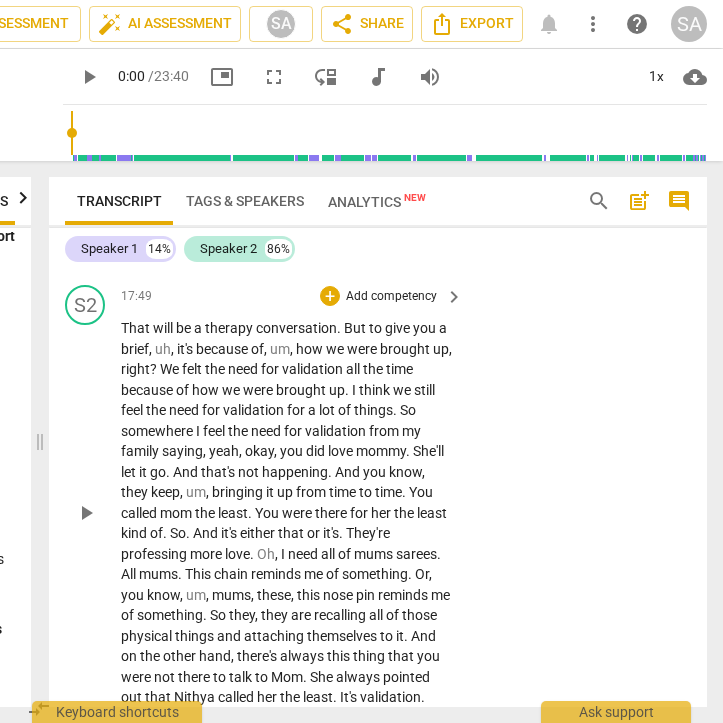 scroll, scrollTop: 7281, scrollLeft: 0, axis: vertical 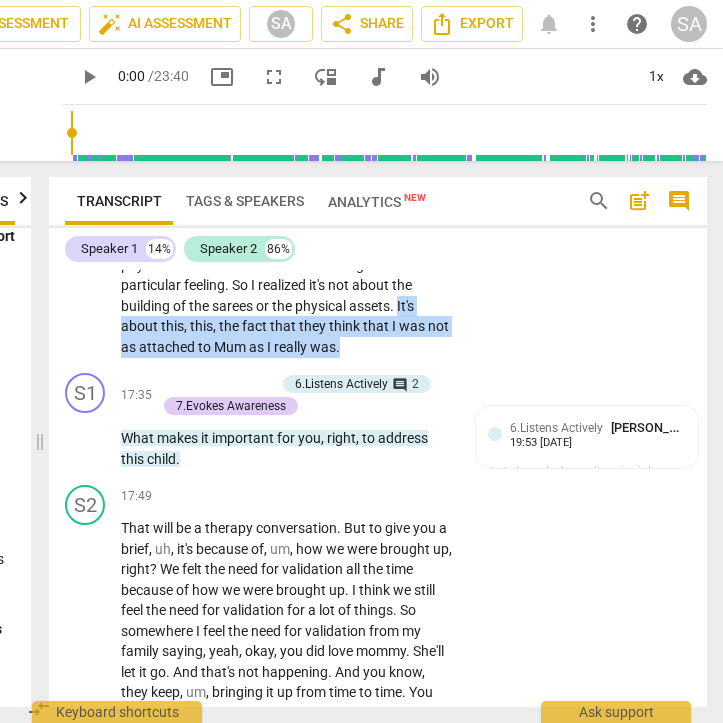 drag, startPoint x: 400, startPoint y: 325, endPoint x: 407, endPoint y: 358, distance: 33.734257 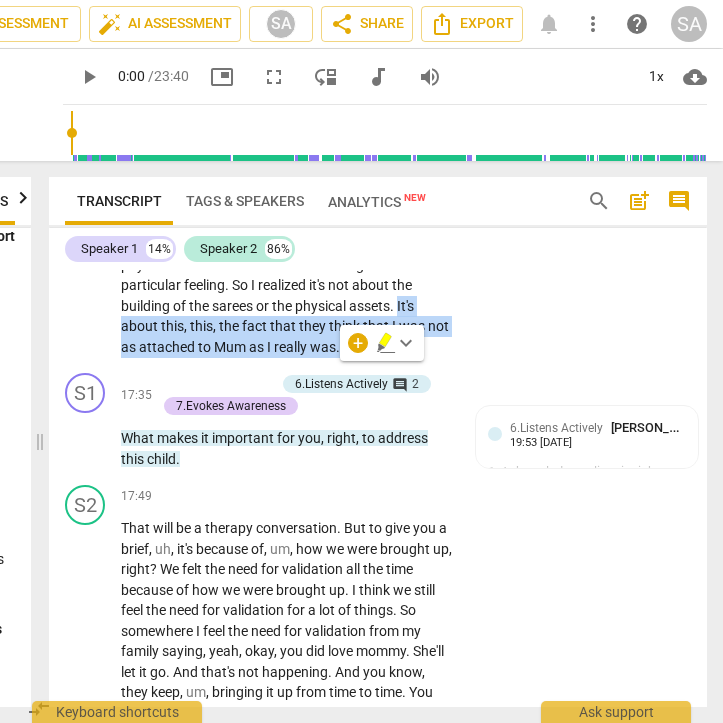 copy on "It's   about   this ,   this ,   the   fact   that   they   think   that   I   was   not   as   attached   to   Mum   as   I   really   was ." 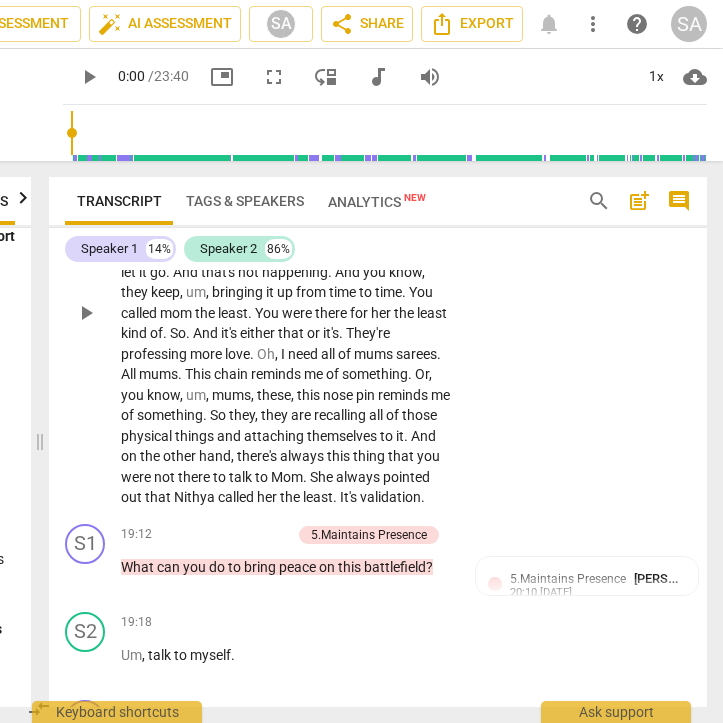 scroll, scrollTop: 7881, scrollLeft: 0, axis: vertical 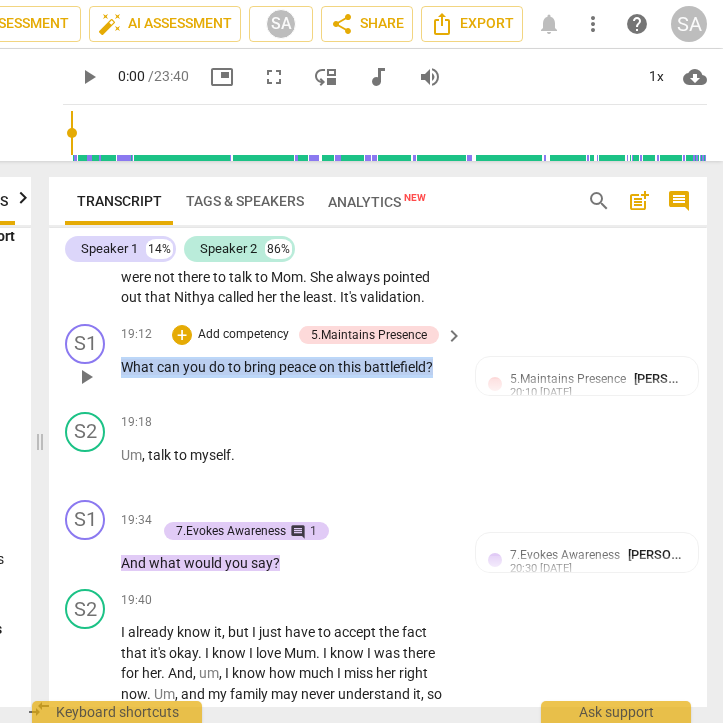 drag, startPoint x: 122, startPoint y: 405, endPoint x: 454, endPoint y: 417, distance: 332.2168 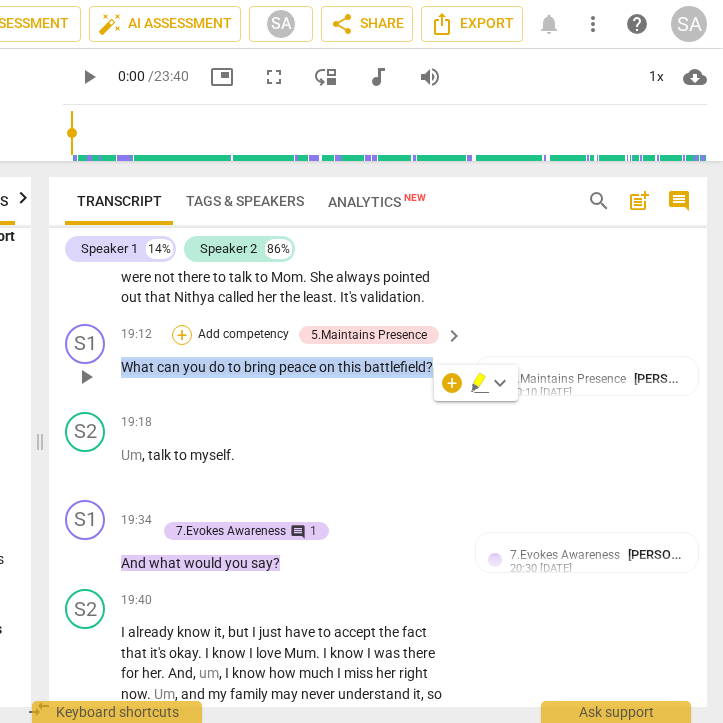 click on "+" at bounding box center (182, 335) 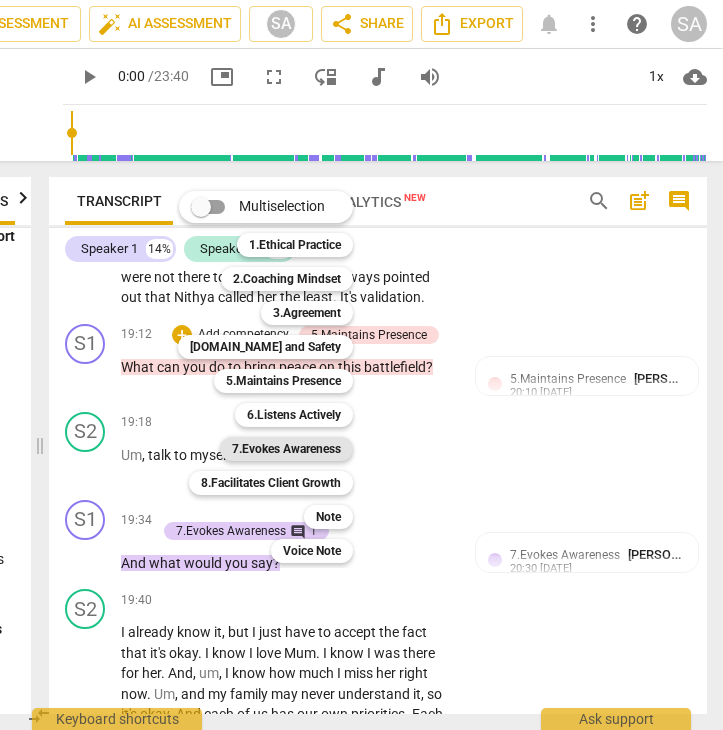 click on "7.Evokes Awareness" at bounding box center [286, 449] 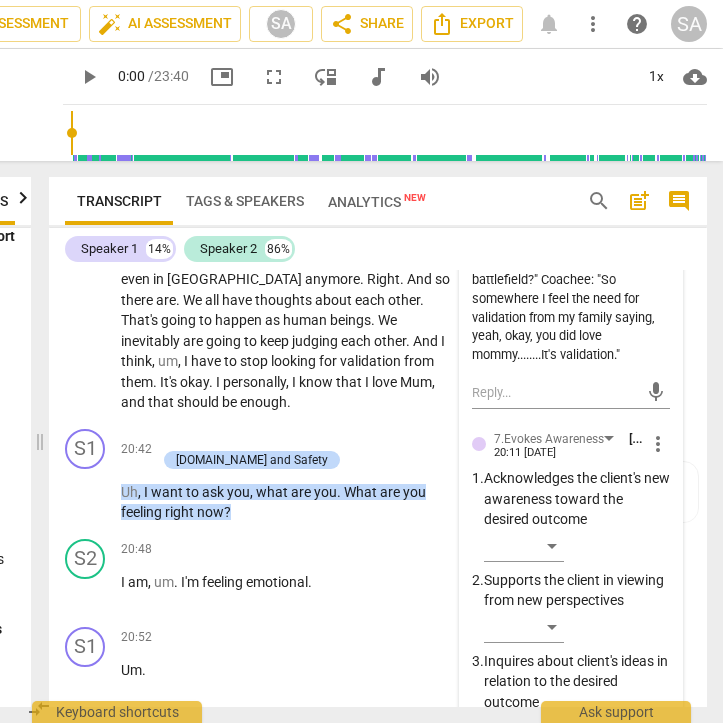 scroll, scrollTop: 8481, scrollLeft: 0, axis: vertical 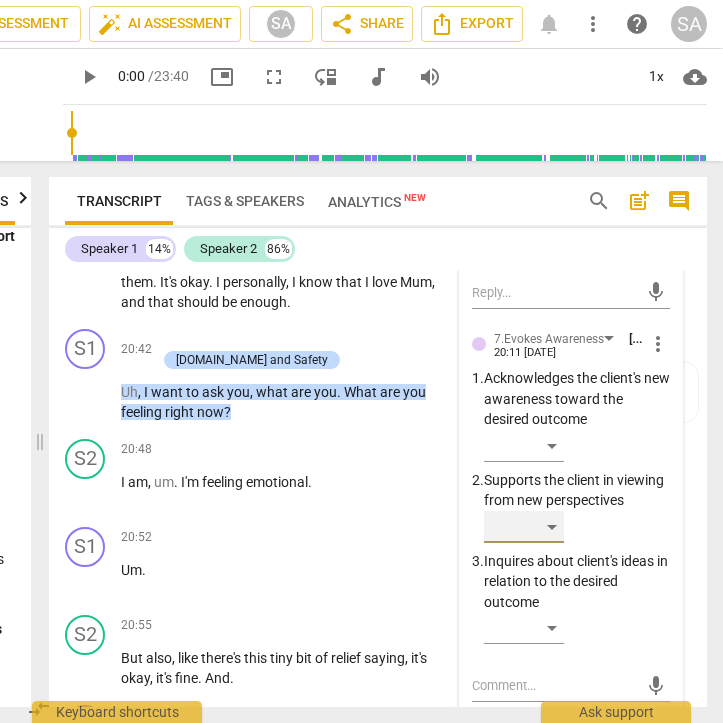 click on "​" at bounding box center [524, 527] 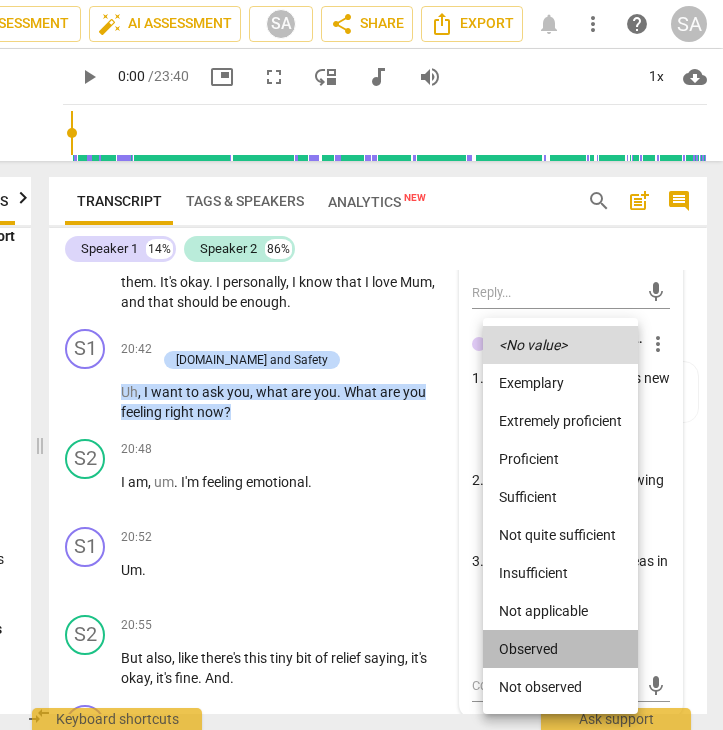 click on "Observed" at bounding box center (560, 649) 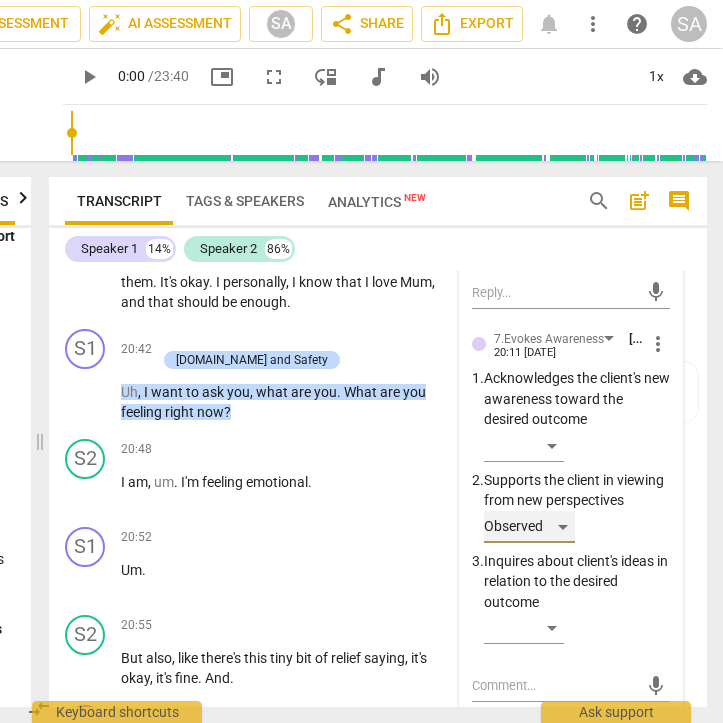 scroll, scrollTop: 8781, scrollLeft: 0, axis: vertical 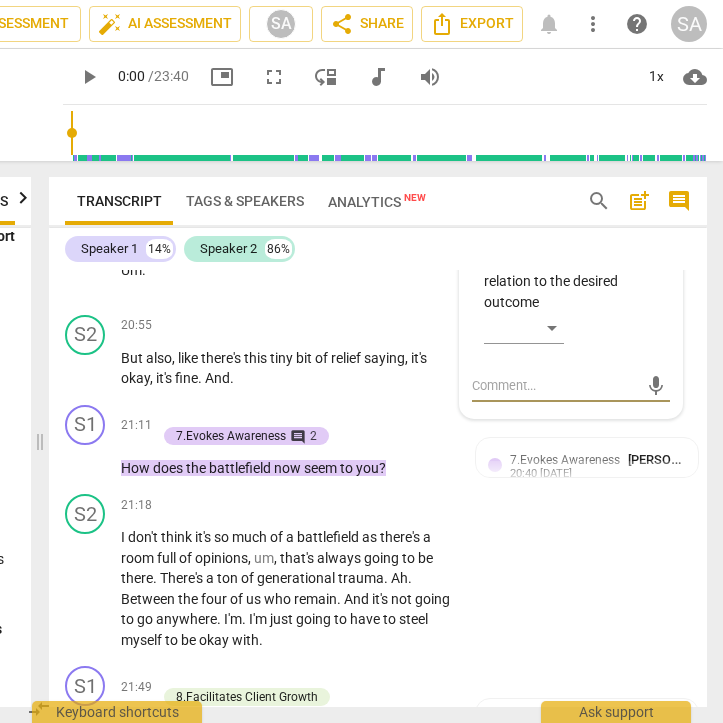 click at bounding box center (555, 385) 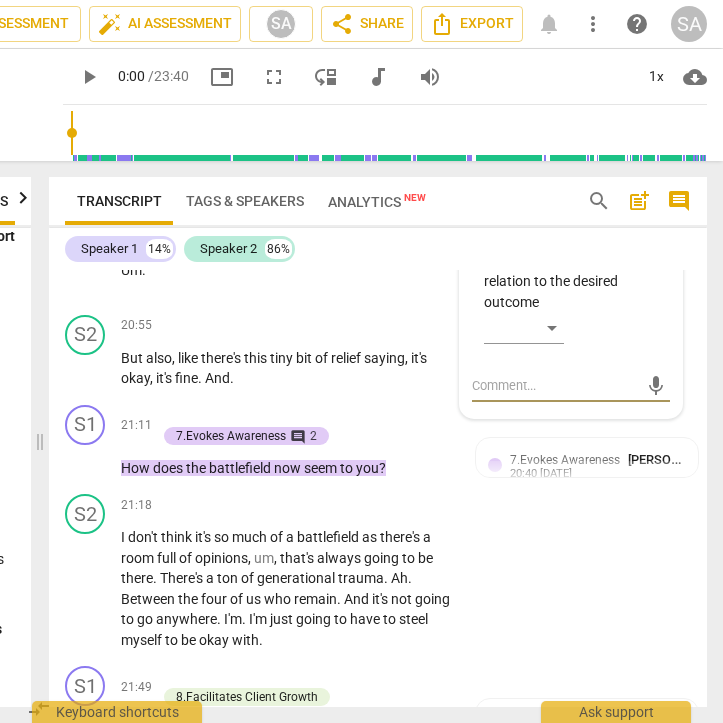 type on "C" 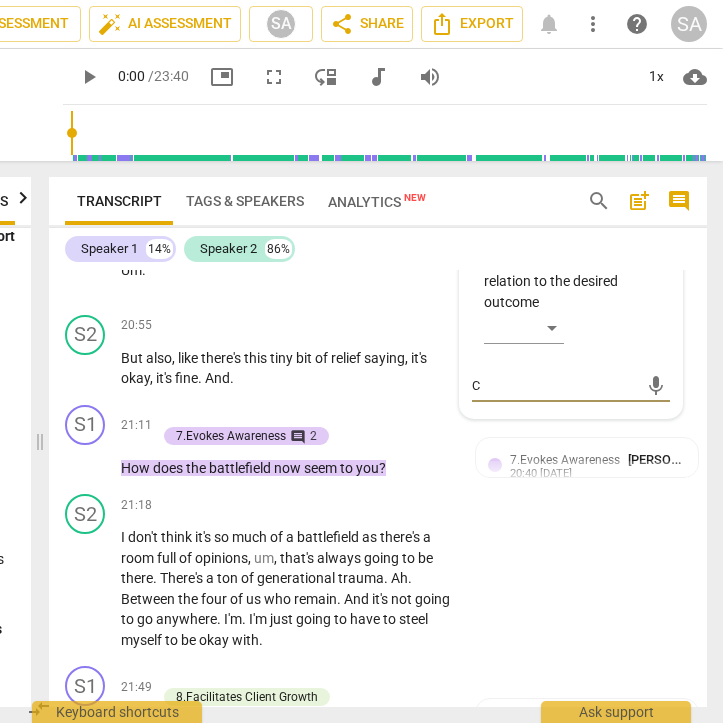 type on "Co" 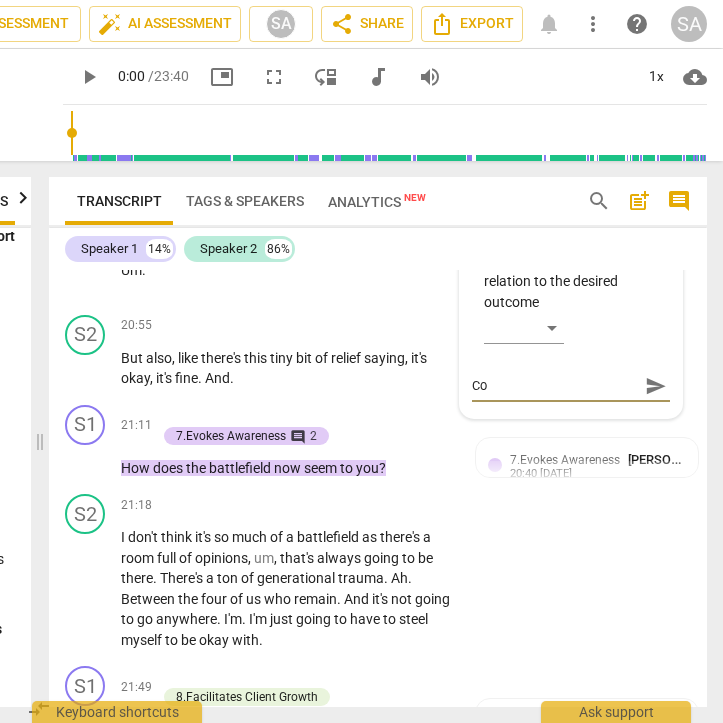 type on "Coa" 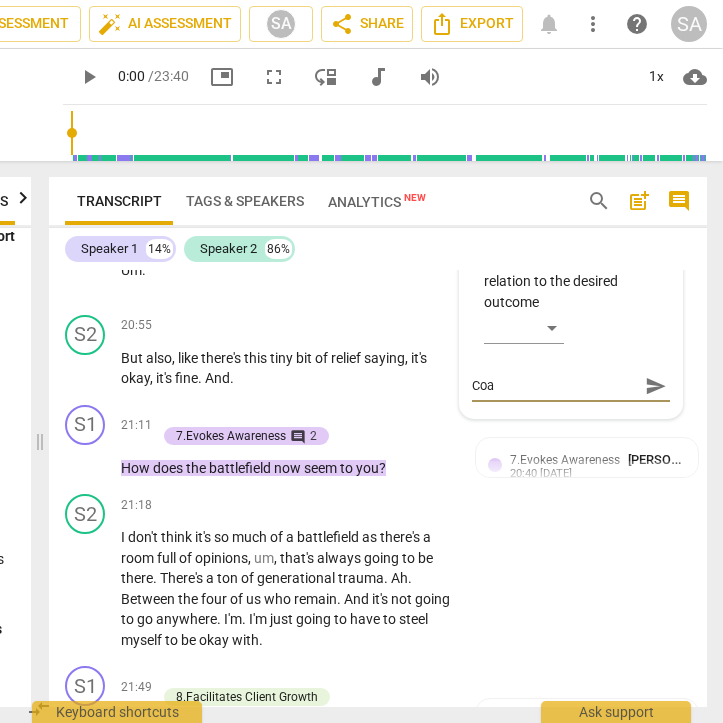 type on "Coac" 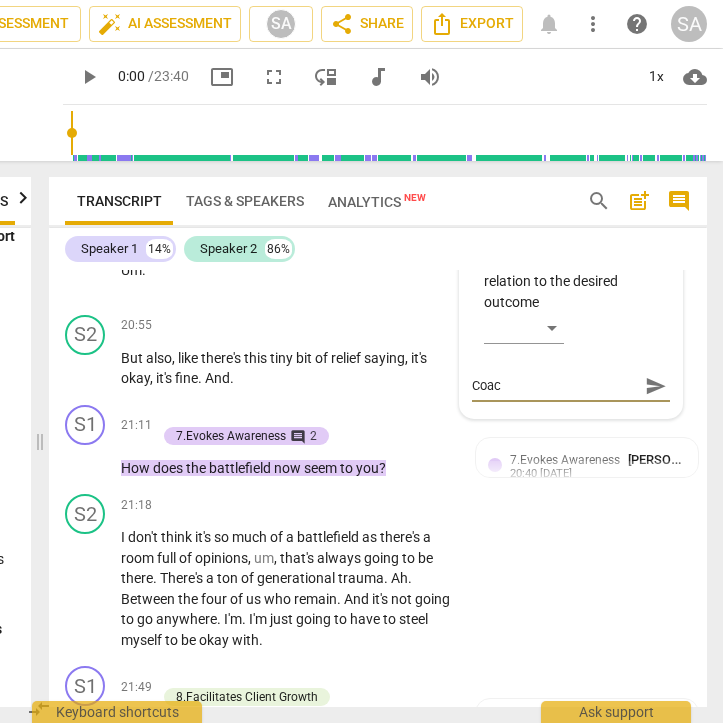 type on "Coach" 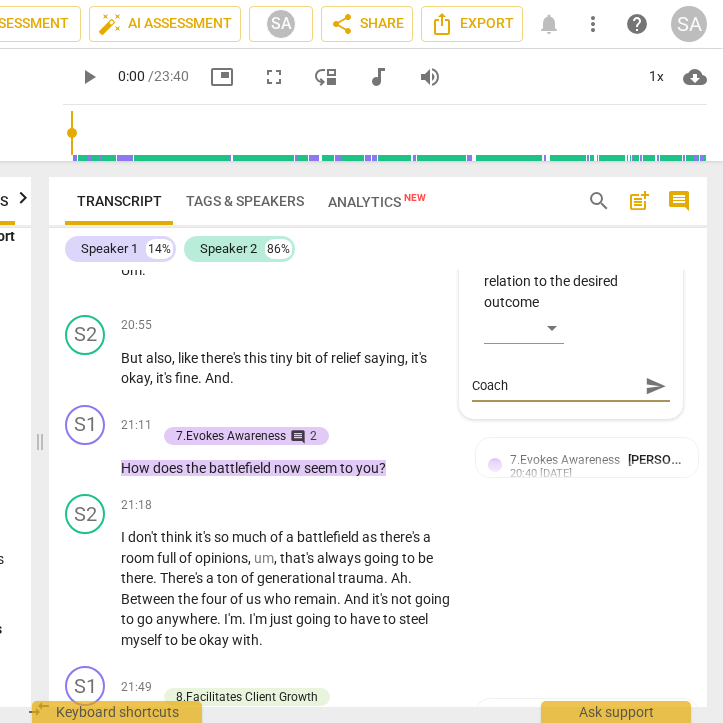type on "[PERSON_NAME]" 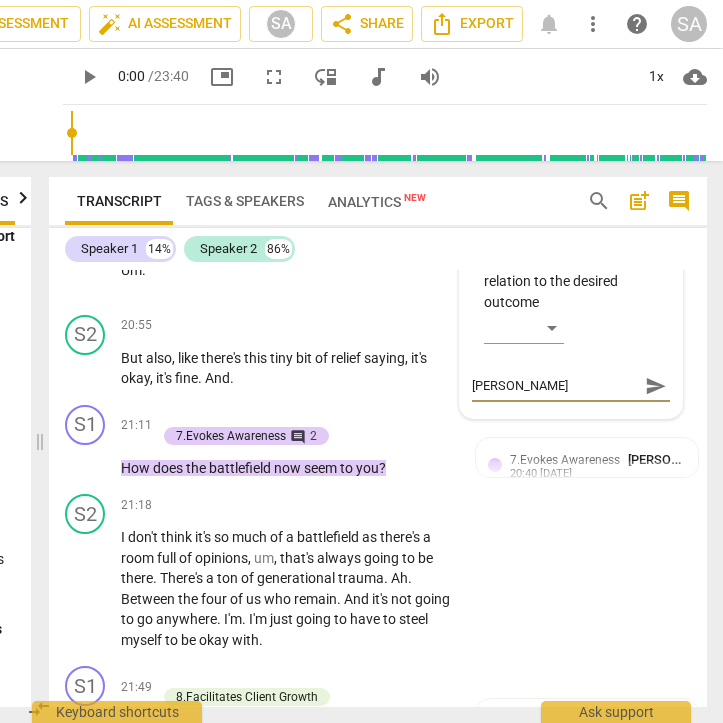 type on "Coachee" 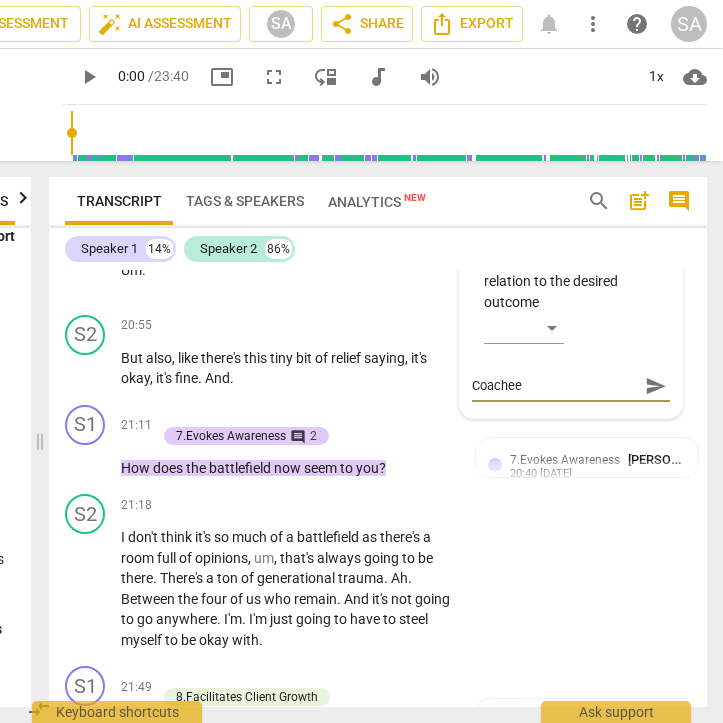 type on "Coachee:" 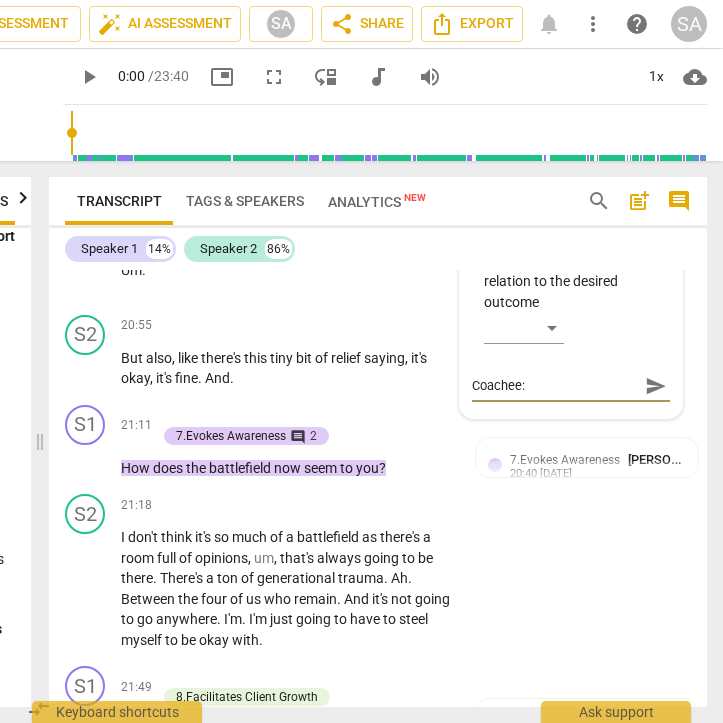type on "Coachee:"" 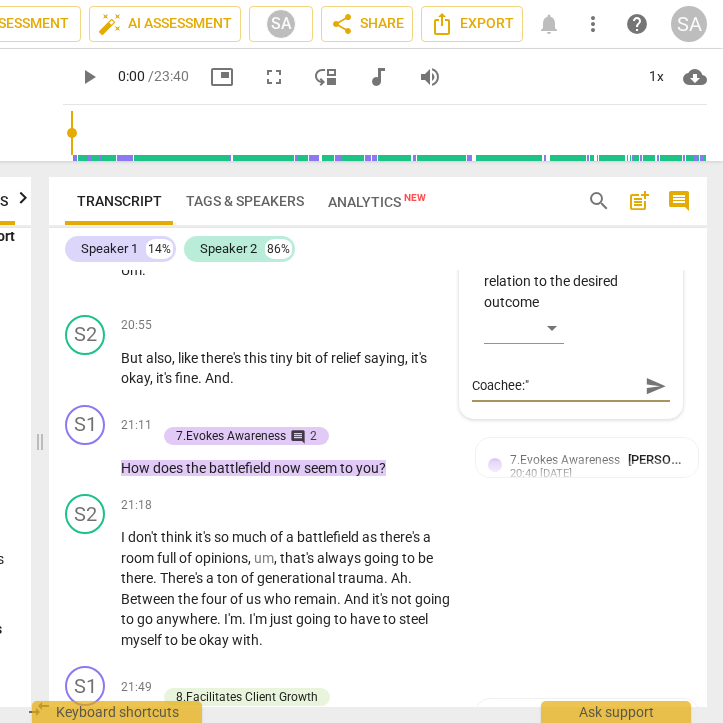 paste on "It's about this, this, the fact that they think that I was not as attached to Mum as I really was." 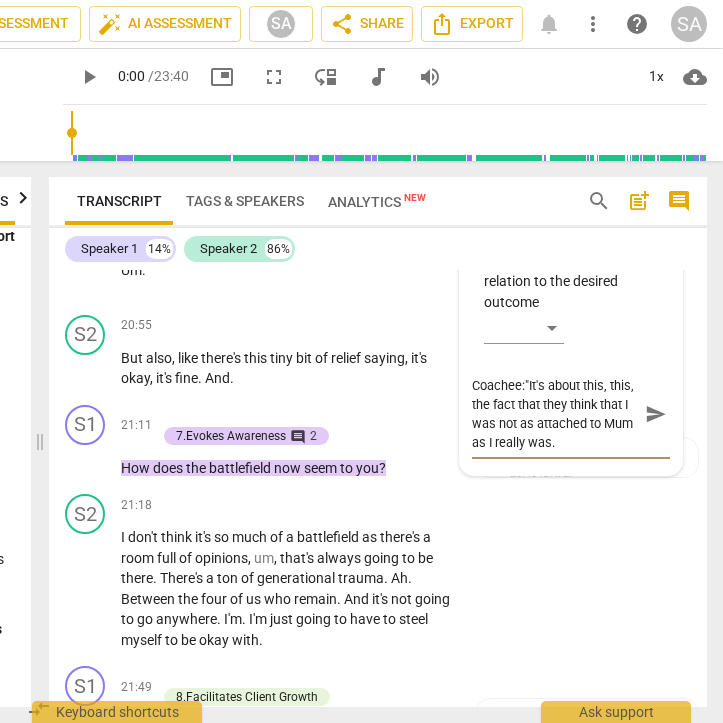 type 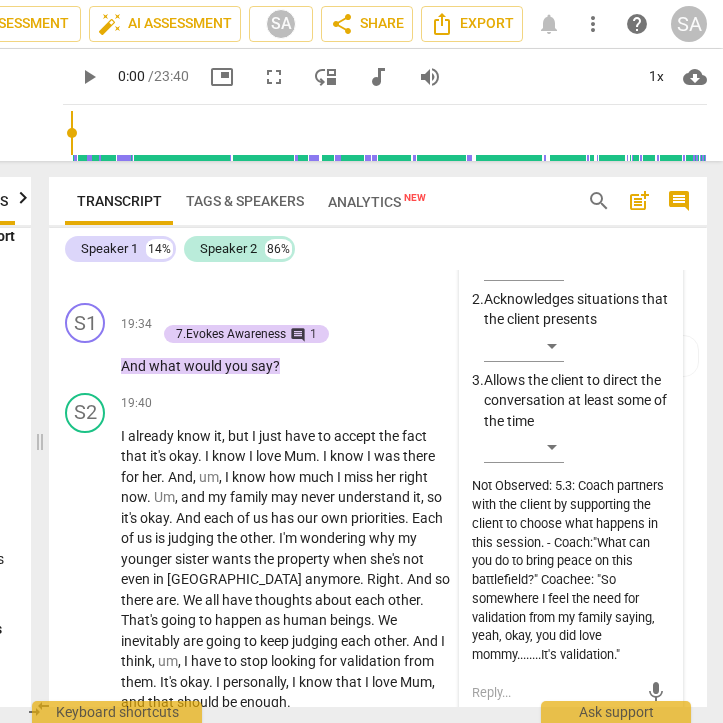 scroll, scrollTop: 7881, scrollLeft: 0, axis: vertical 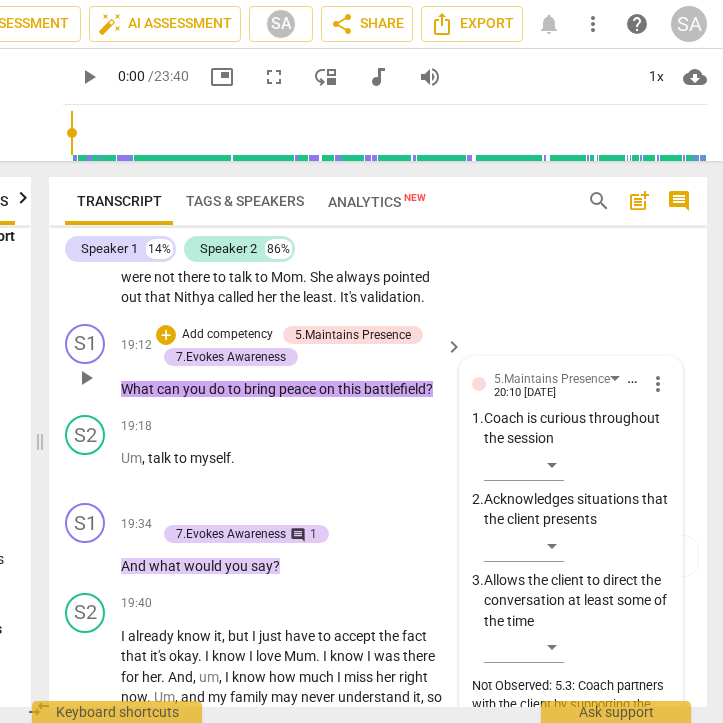 click on "What" at bounding box center (139, 389) 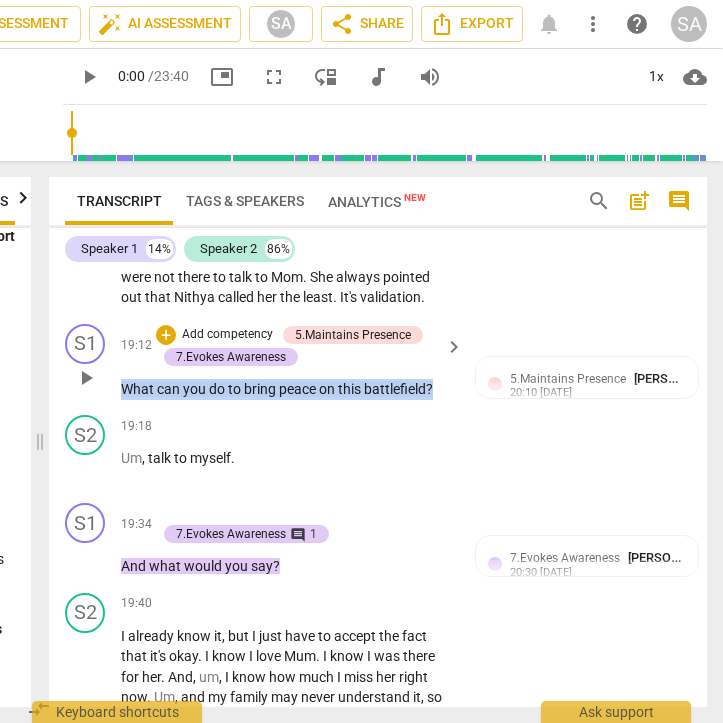 drag, startPoint x: 124, startPoint y: 422, endPoint x: 436, endPoint y: 424, distance: 312.0064 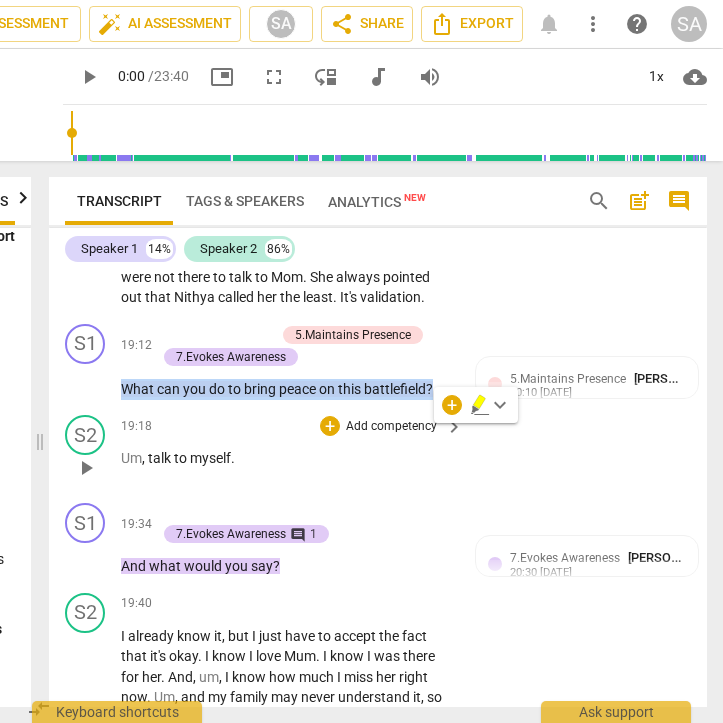 copy on "What   can   you   do   to   bring   peace   on   this   battlefield ?" 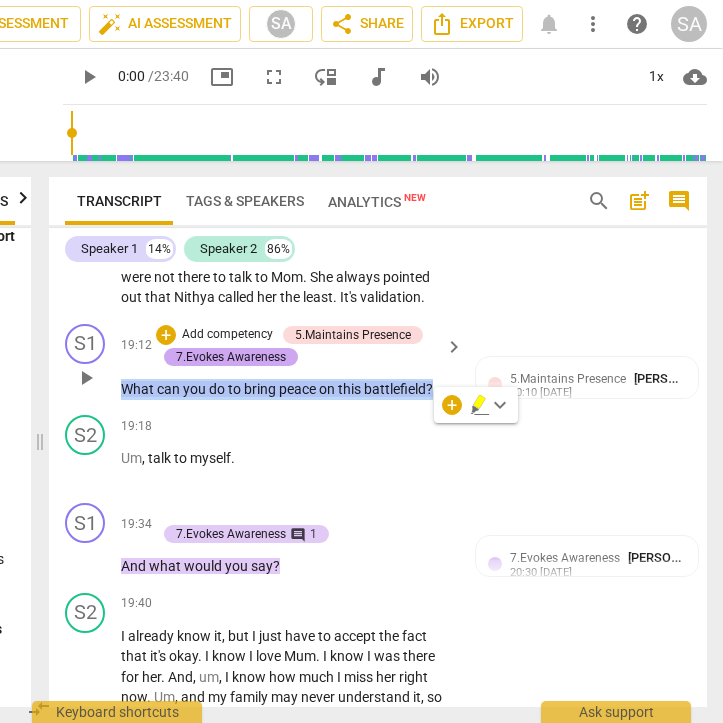 click on "7.Evokes Awareness" at bounding box center [231, 357] 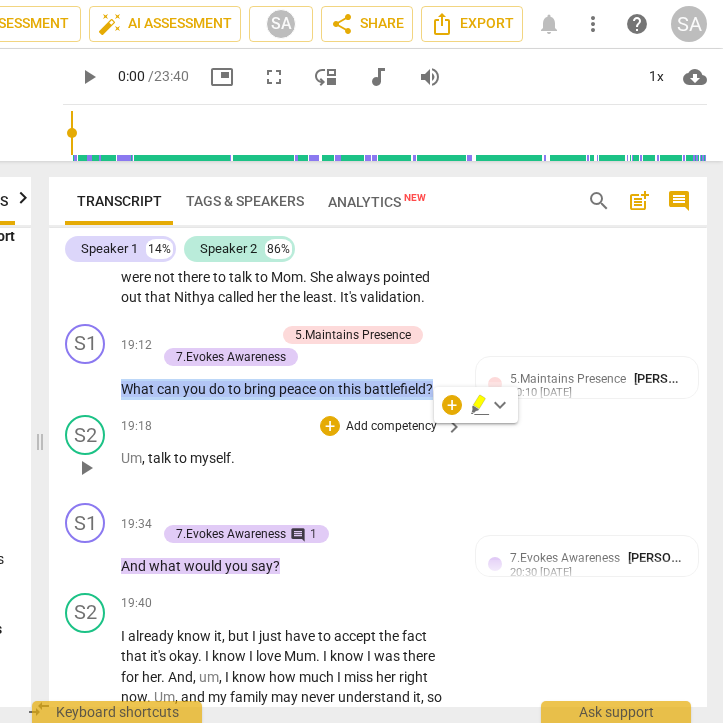 scroll, scrollTop: 0, scrollLeft: 16, axis: horizontal 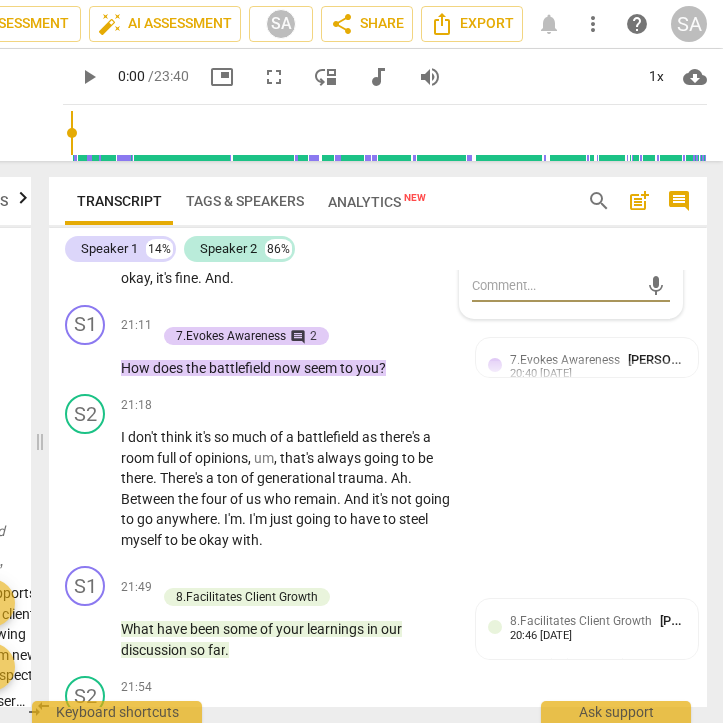 click at bounding box center [555, 285] 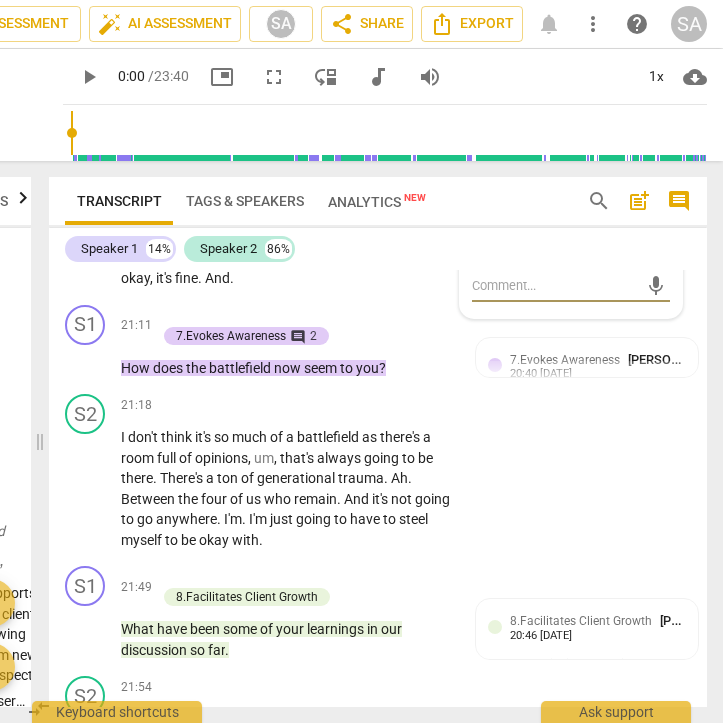 type on "C" 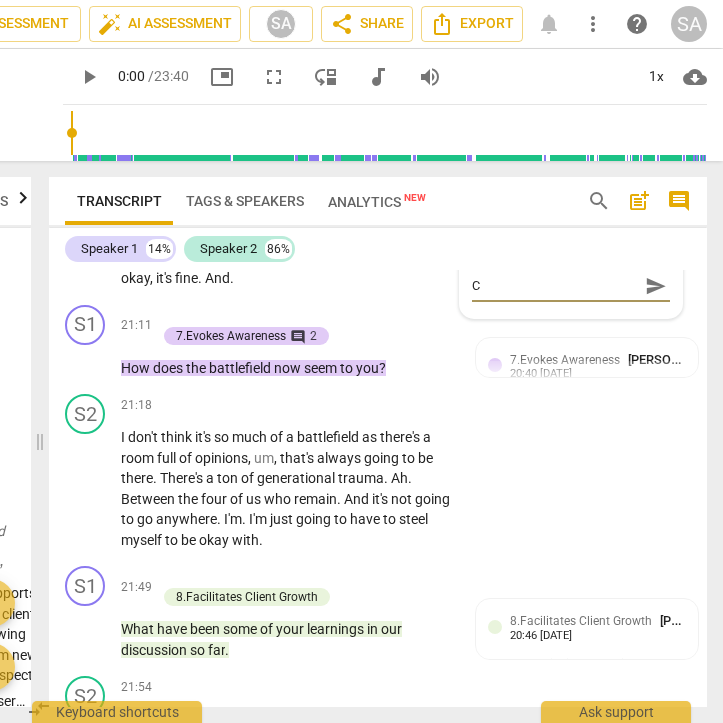 type on "Co" 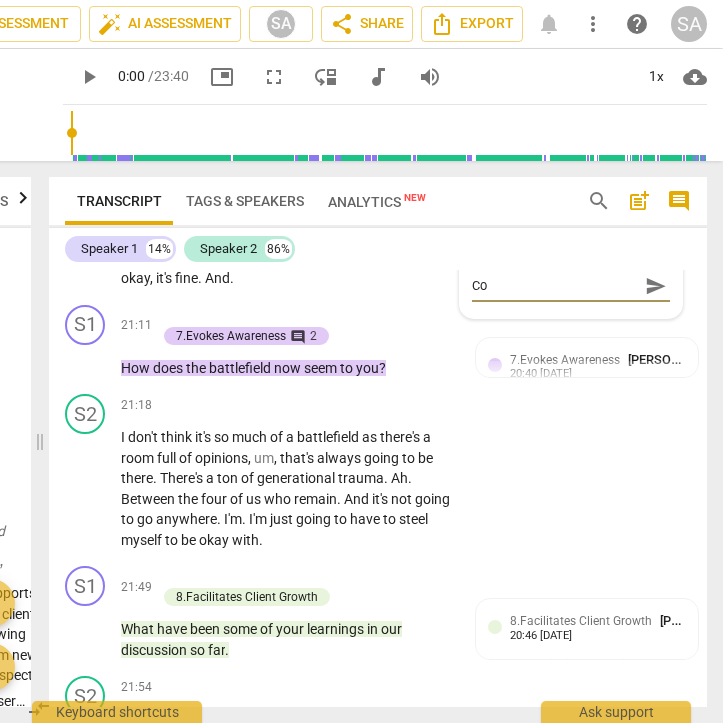 type on "Coa" 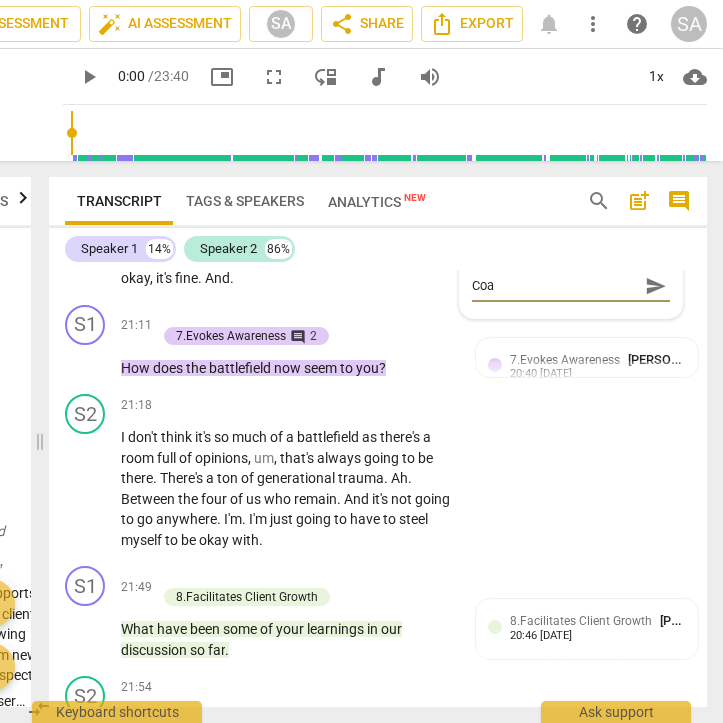 type on "Coac" 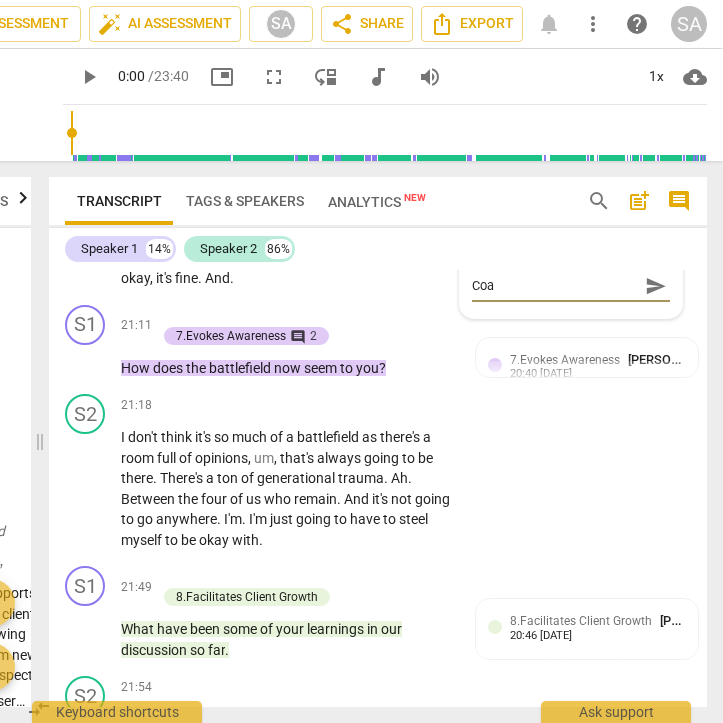type on "Coac" 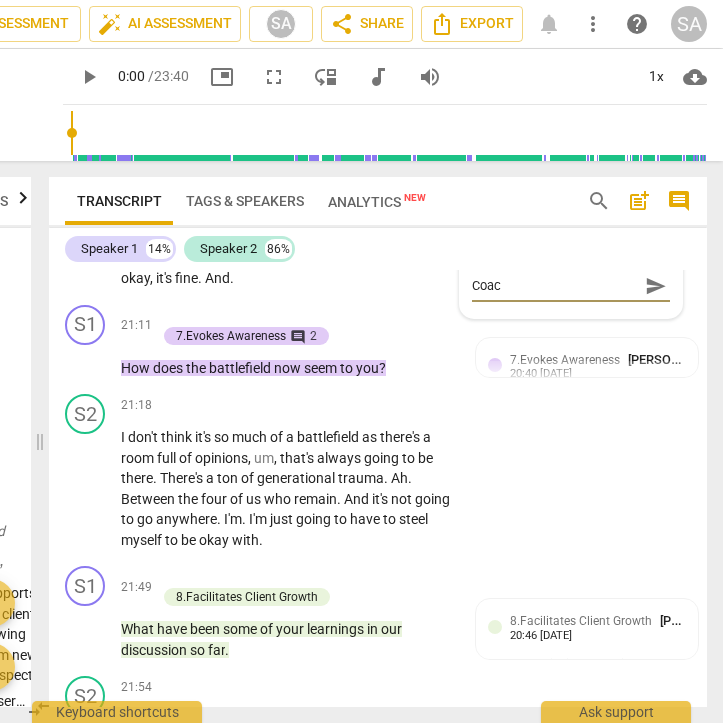 type on "Coach" 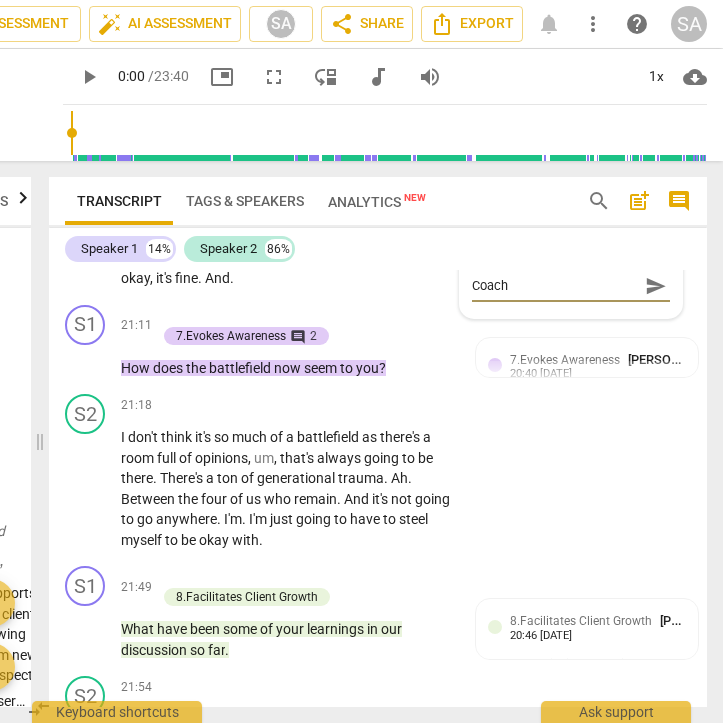 type on "Coach:" 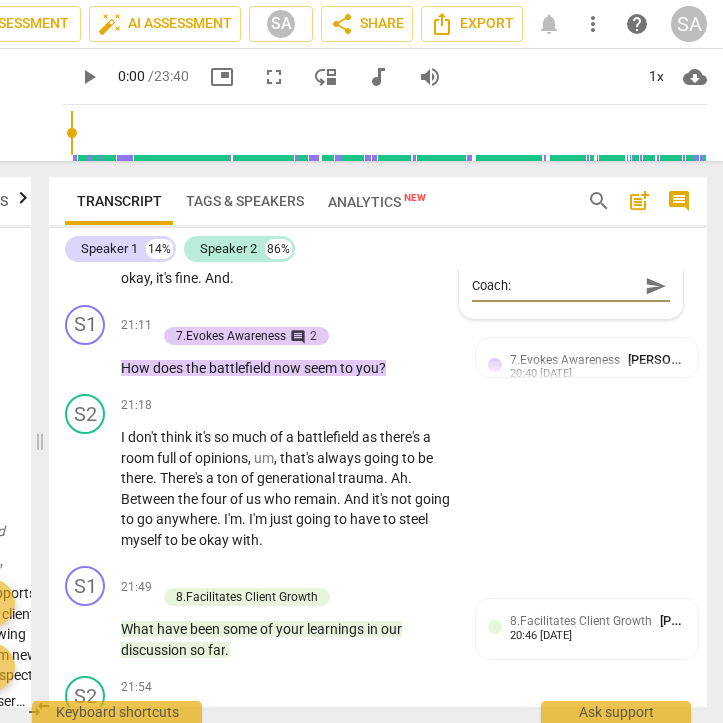 type on "Coach:" 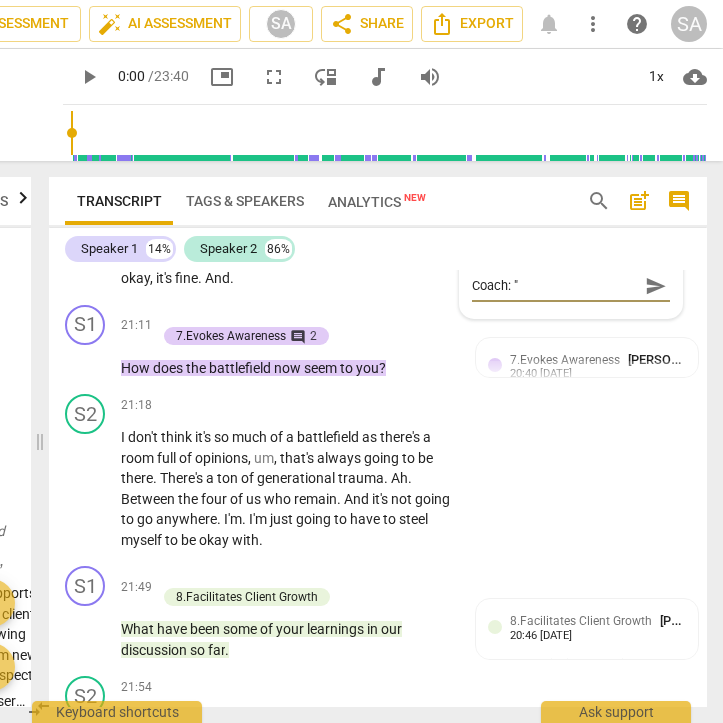 paste on "What can you do to bring peace on this battlefield?" 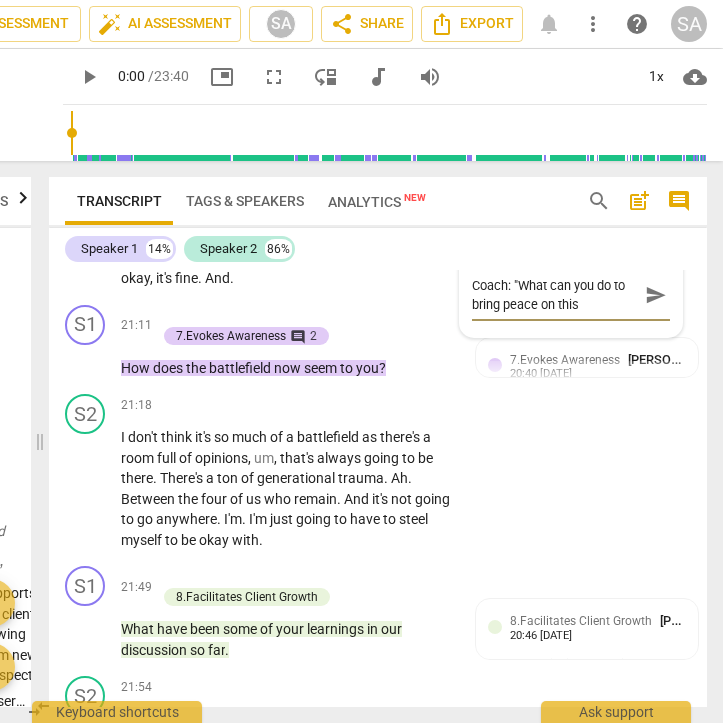 scroll, scrollTop: 17, scrollLeft: 0, axis: vertical 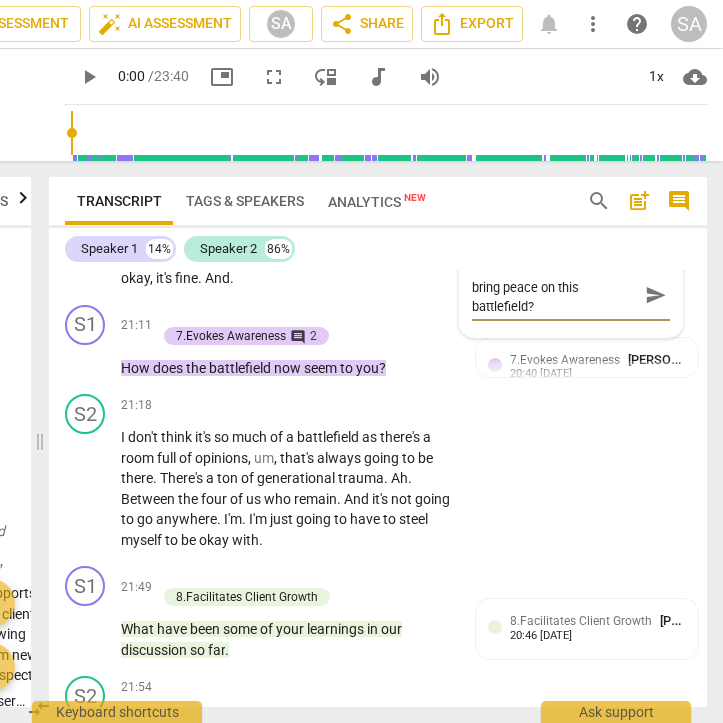 type on "Coach: "What can you do to bring peace on this battlefield?"" 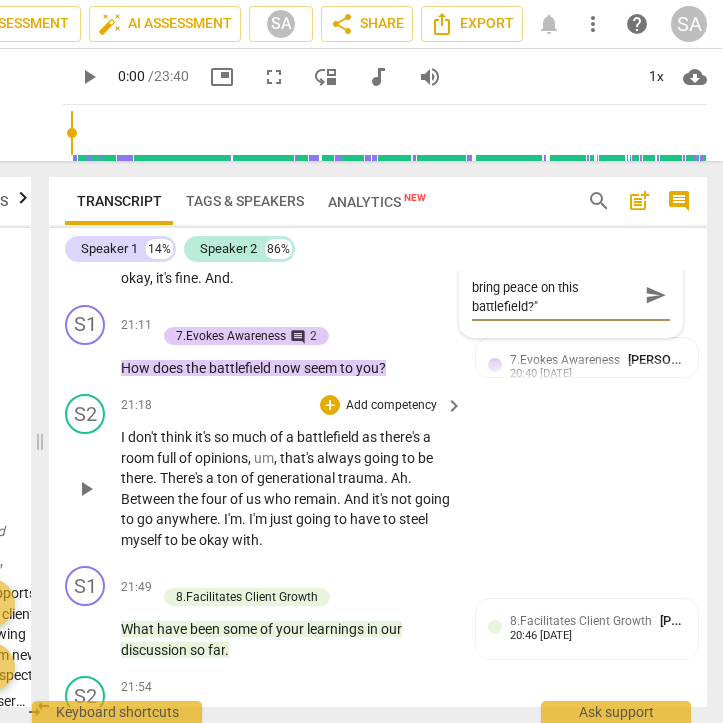 type on "Coach: "What can you do to bring peace on this battlefield?"" 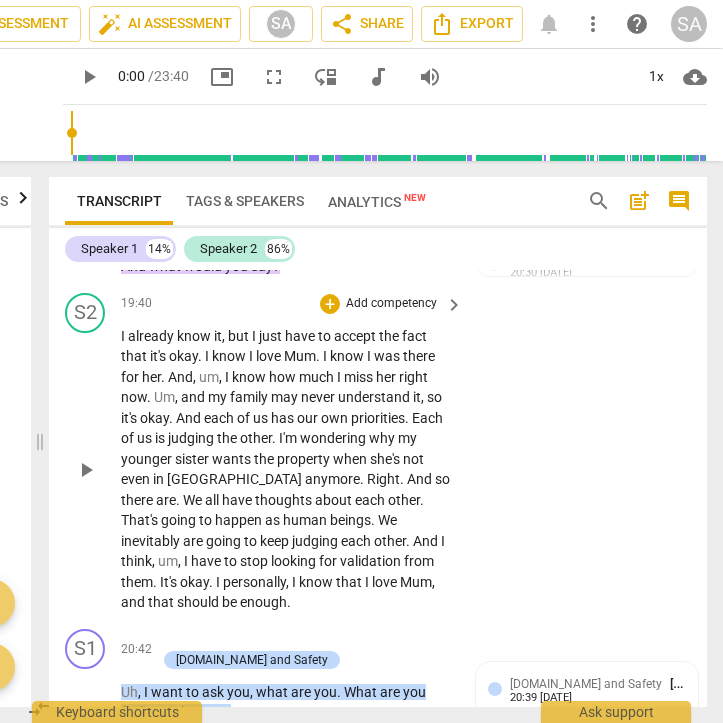 scroll, scrollTop: 7981, scrollLeft: 0, axis: vertical 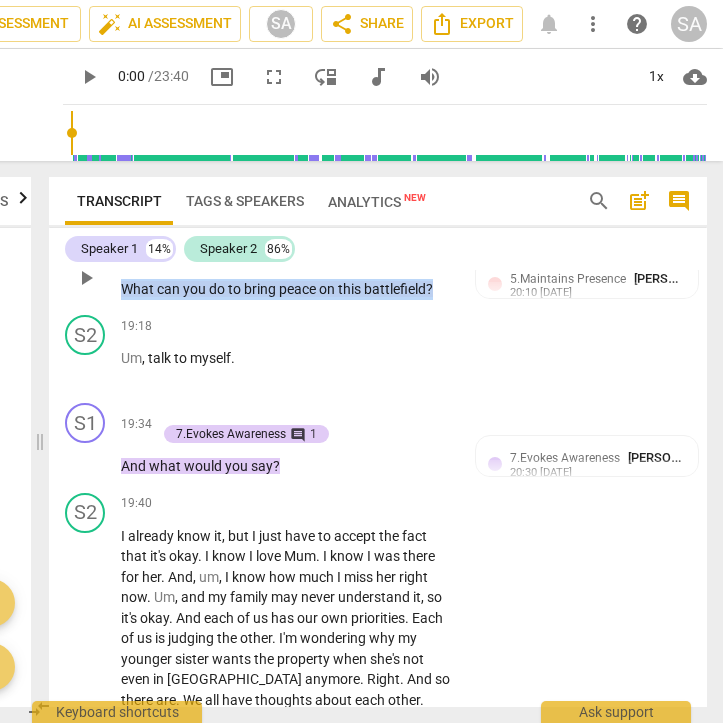 drag, startPoint x: 124, startPoint y: 332, endPoint x: 427, endPoint y: 332, distance: 303 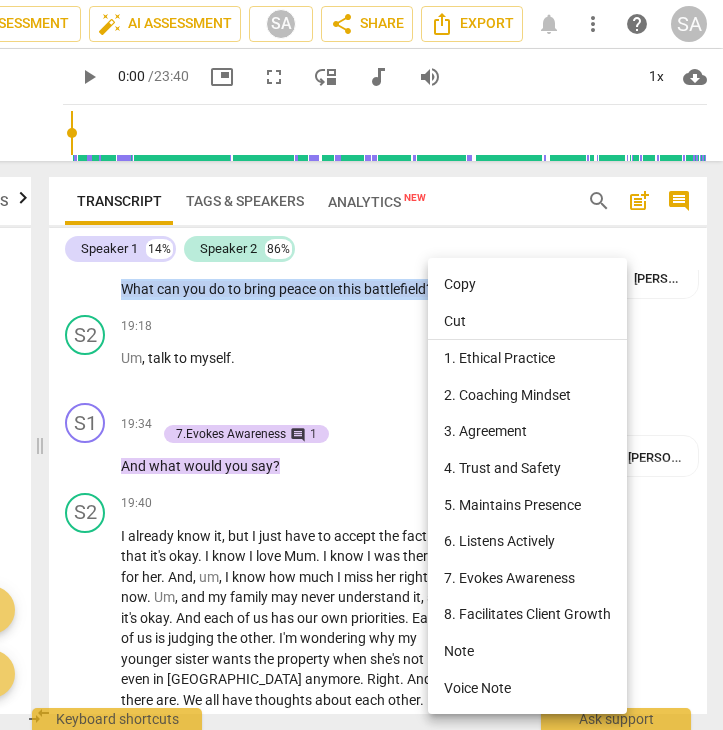 click on "Copy" at bounding box center [527, 284] 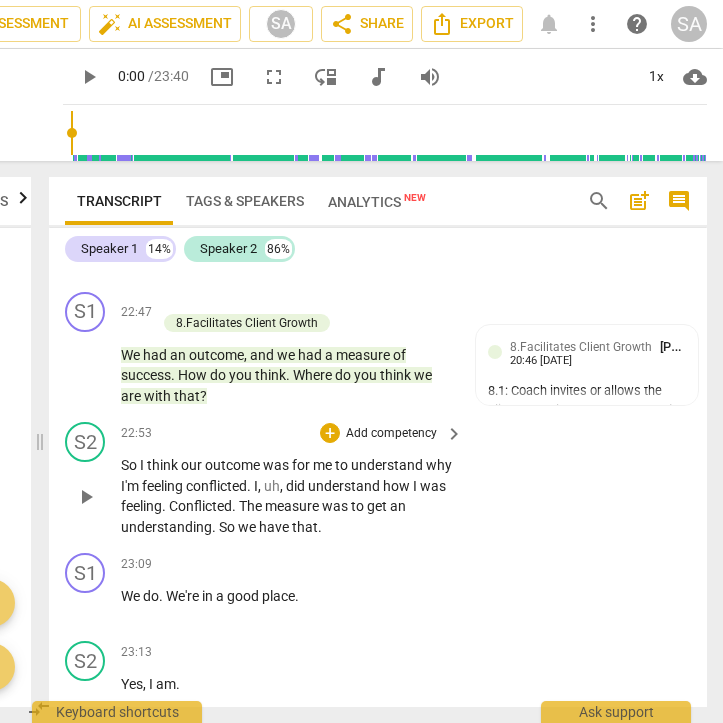 scroll, scrollTop: 9781, scrollLeft: 0, axis: vertical 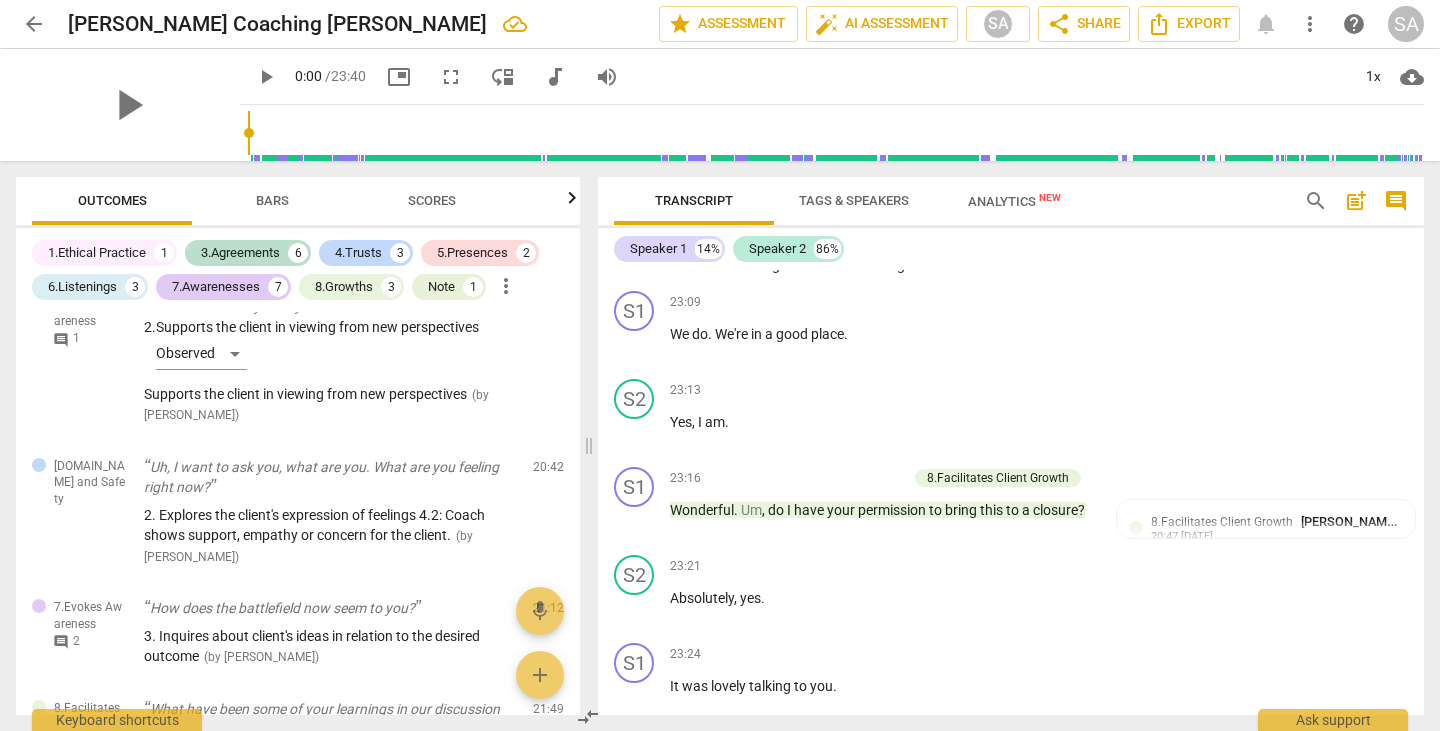 drag, startPoint x: 216, startPoint y: 443, endPoint x: 505, endPoint y: 319, distance: 314.47894 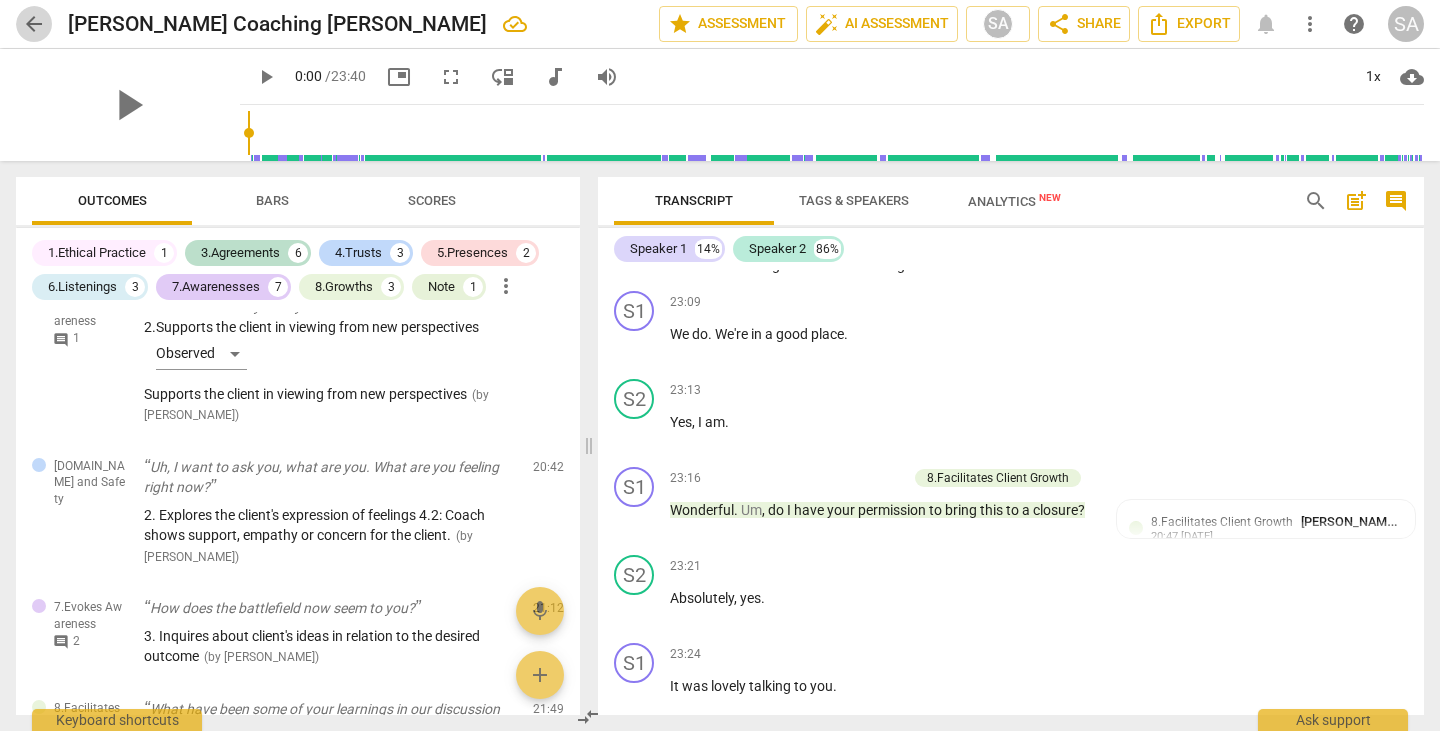 click on "arrow_back" at bounding box center (34, 24) 